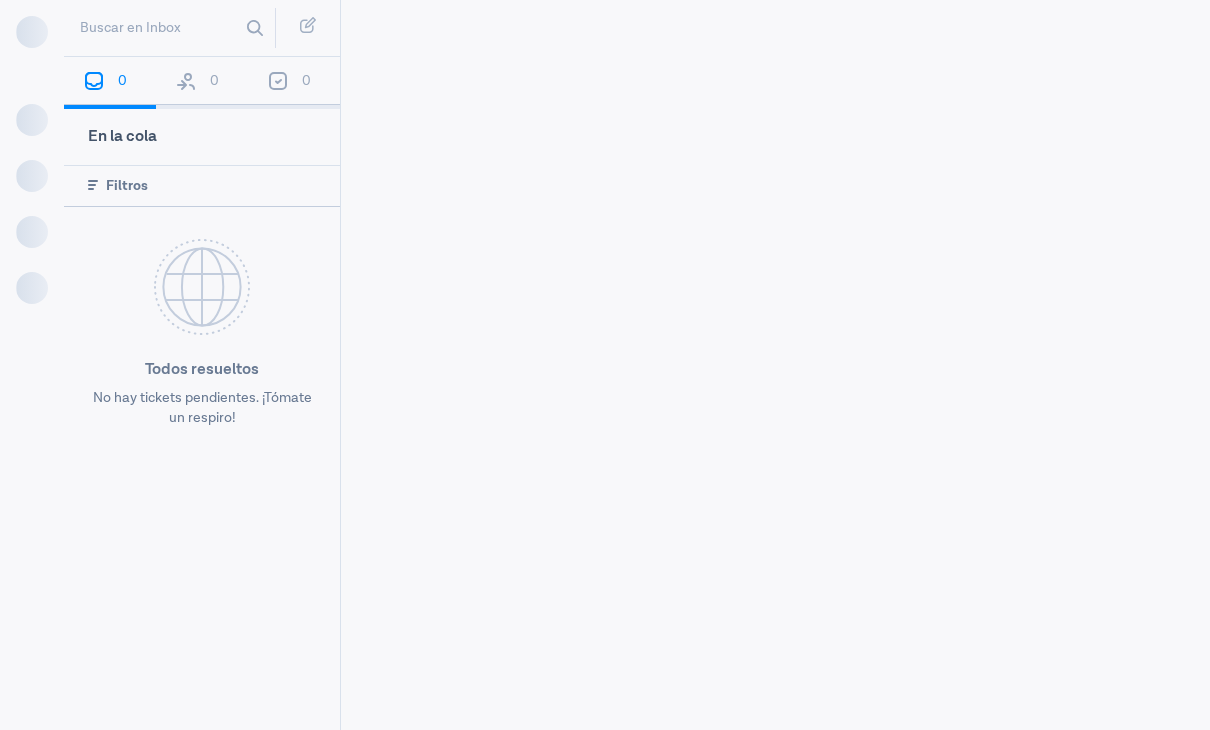 scroll, scrollTop: 0, scrollLeft: 0, axis: both 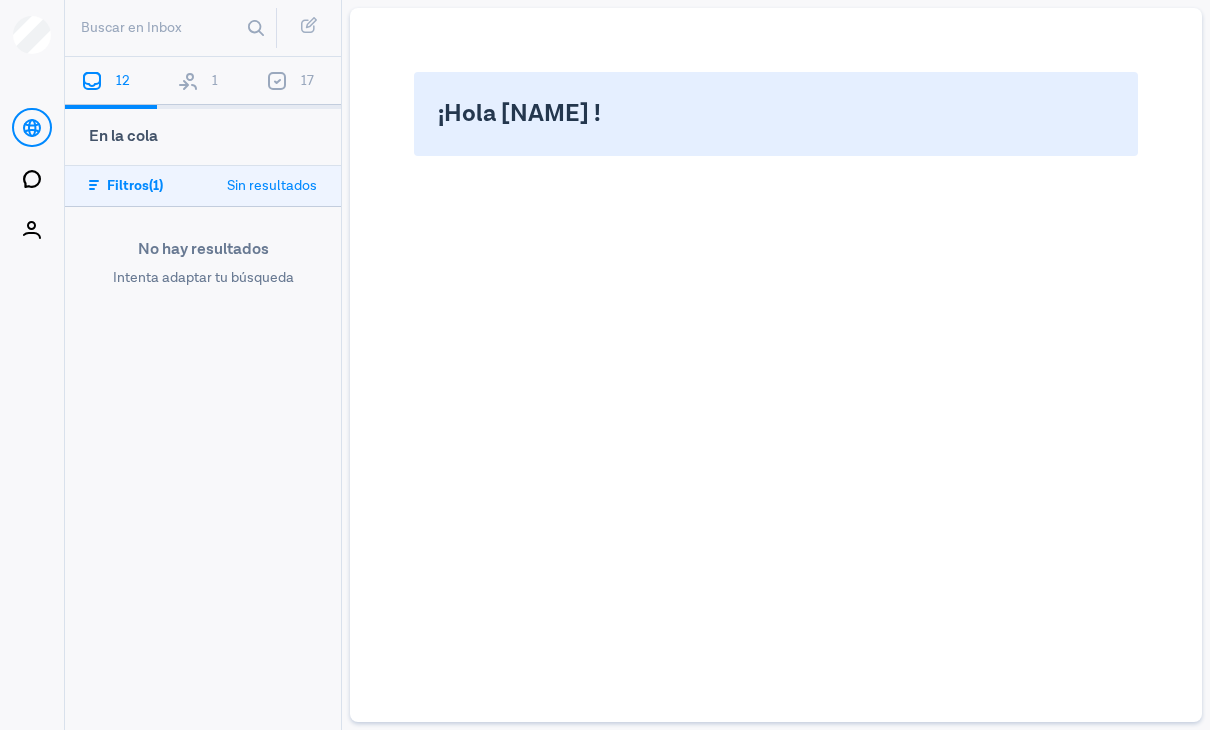 click at bounding box center [190, 77] 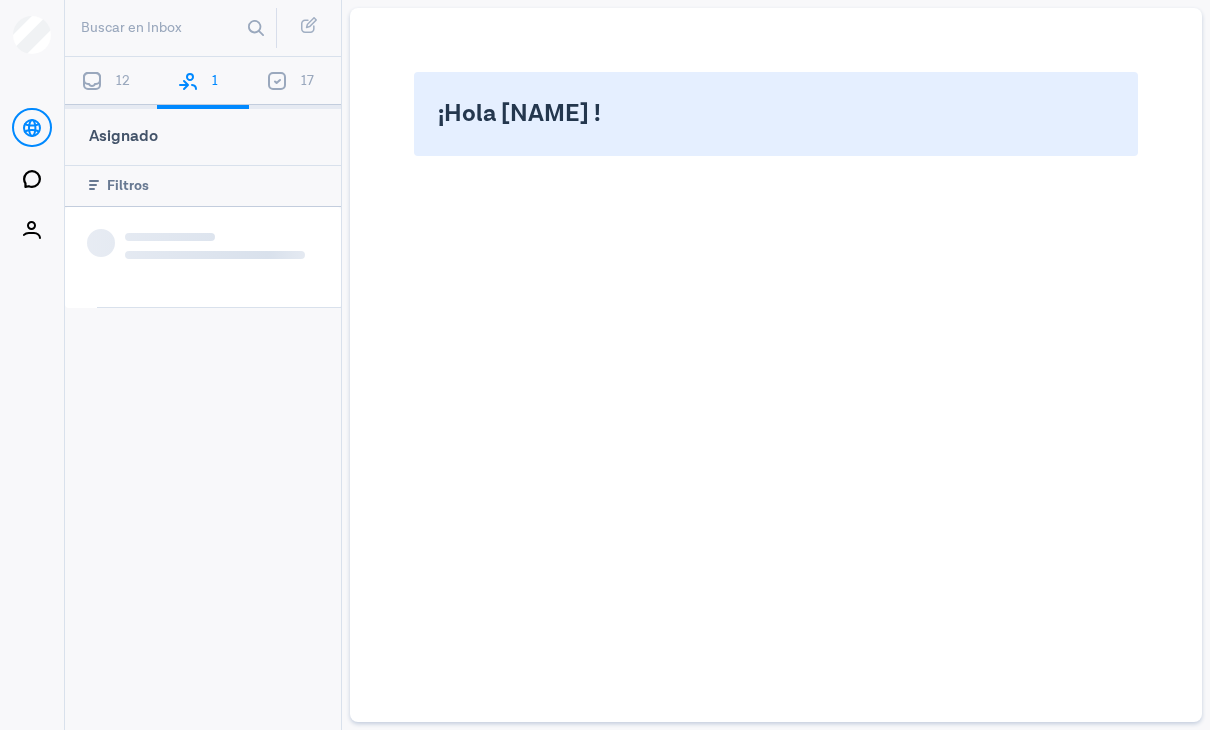 click at bounding box center (190, 77) 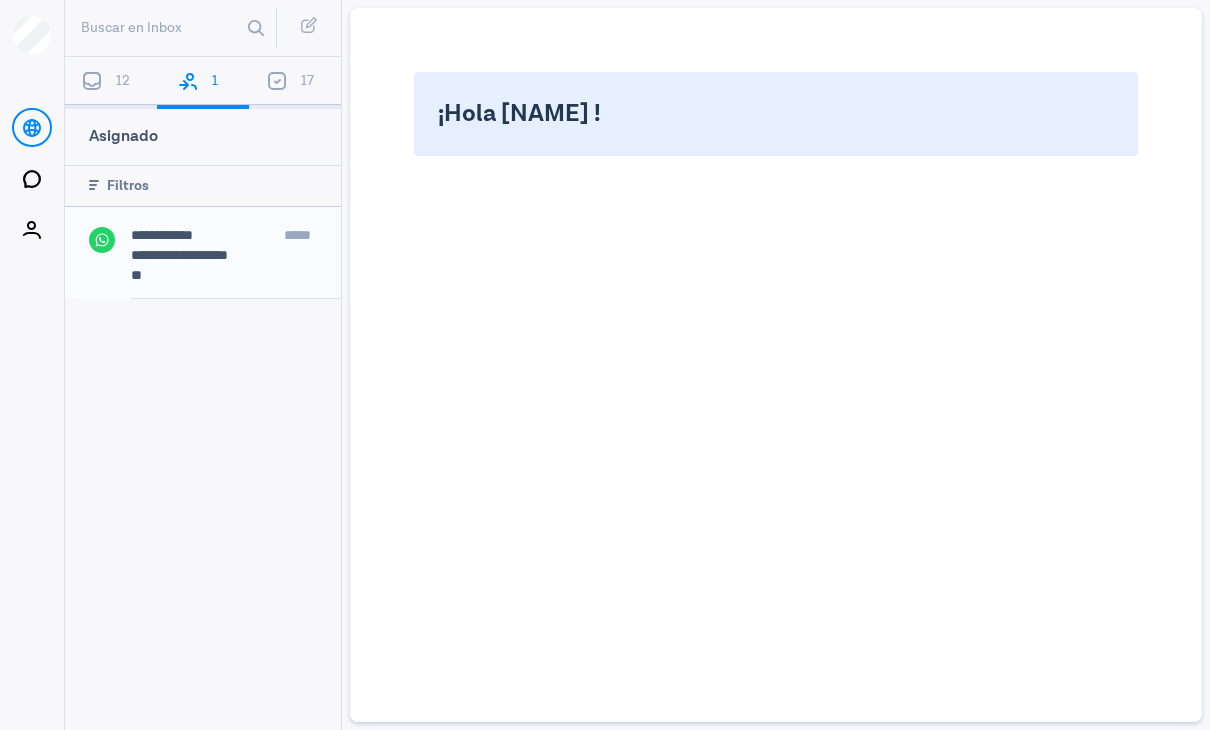 type 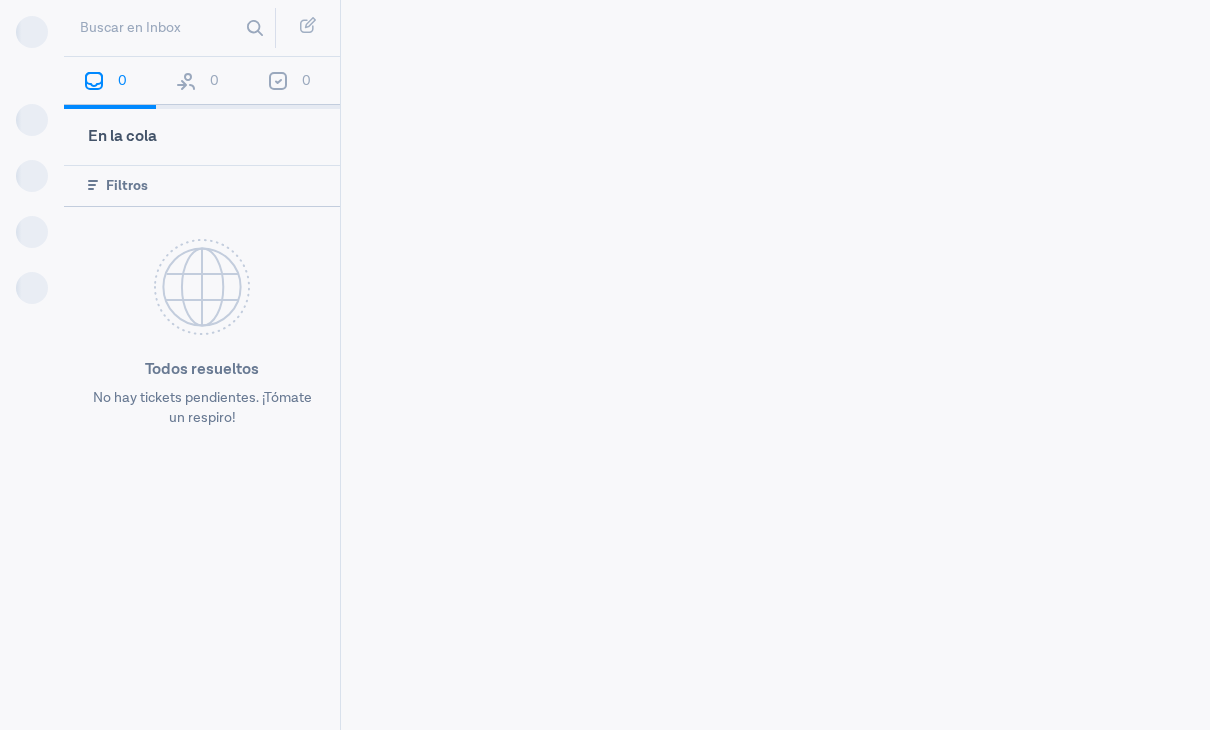 scroll, scrollTop: 0, scrollLeft: 0, axis: both 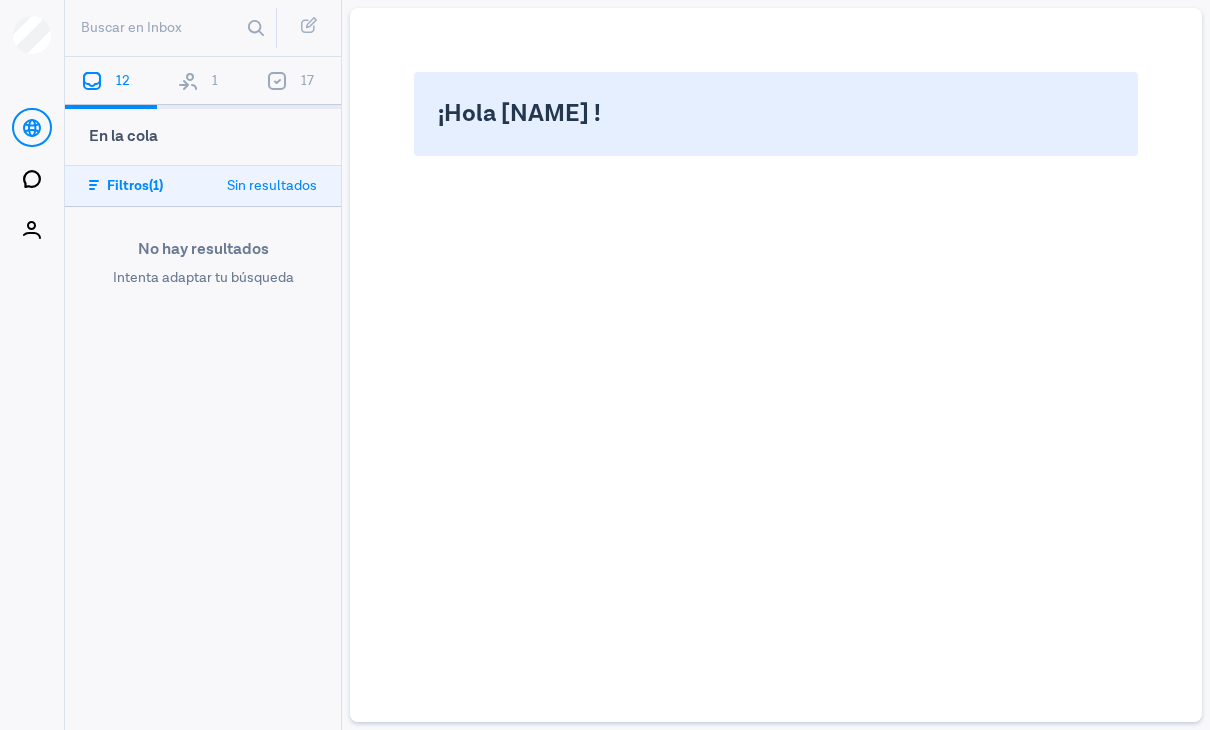 click on "1" at bounding box center (203, 83) 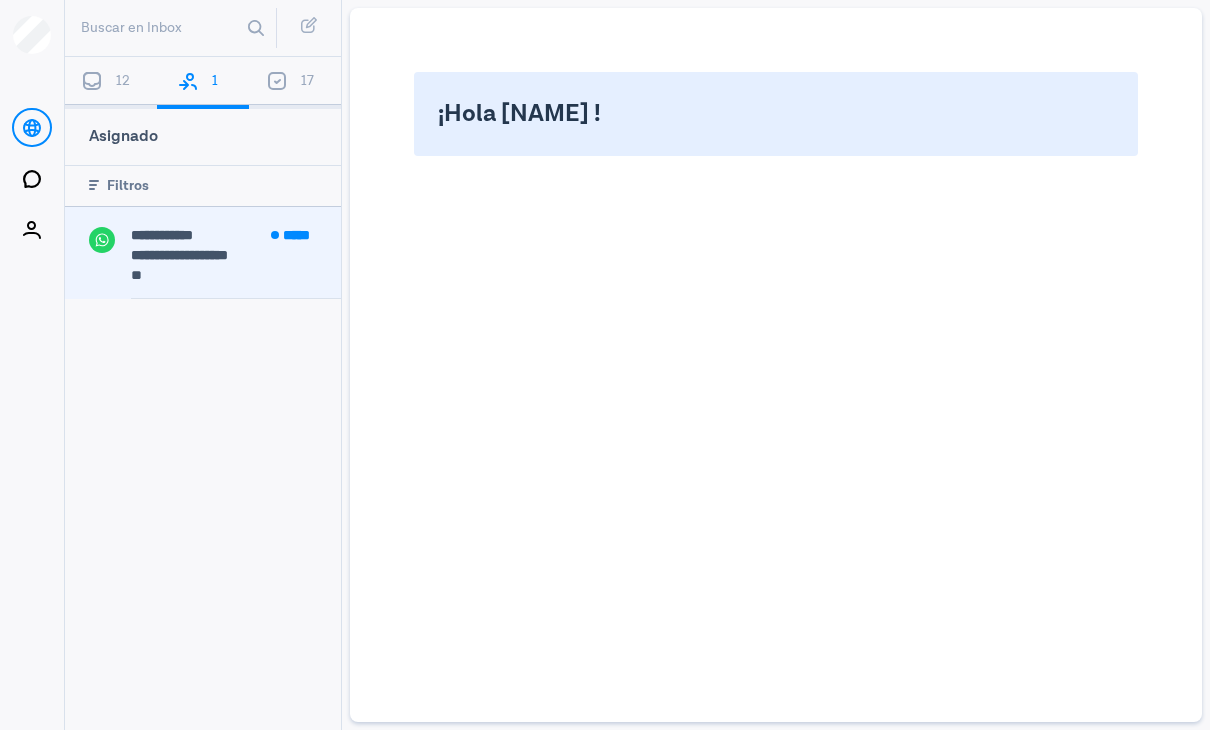 click on "**********" at bounding box center (162, 235) 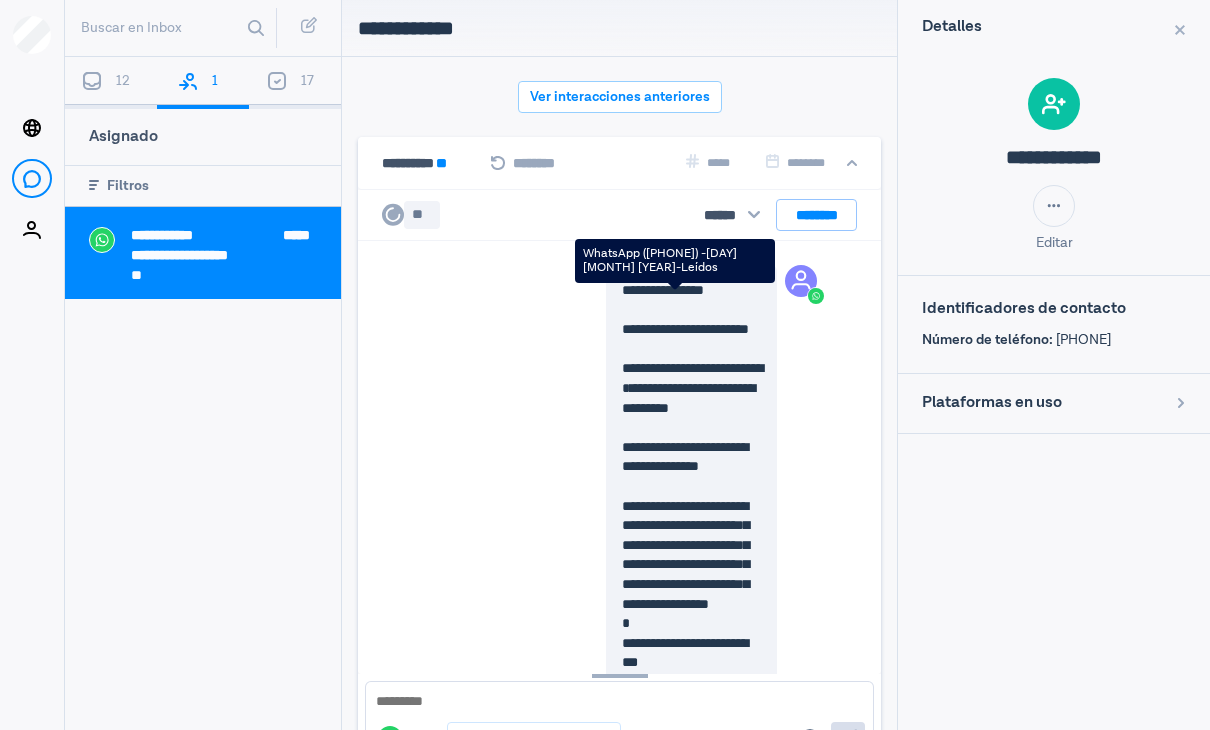 scroll, scrollTop: 3480, scrollLeft: 0, axis: vertical 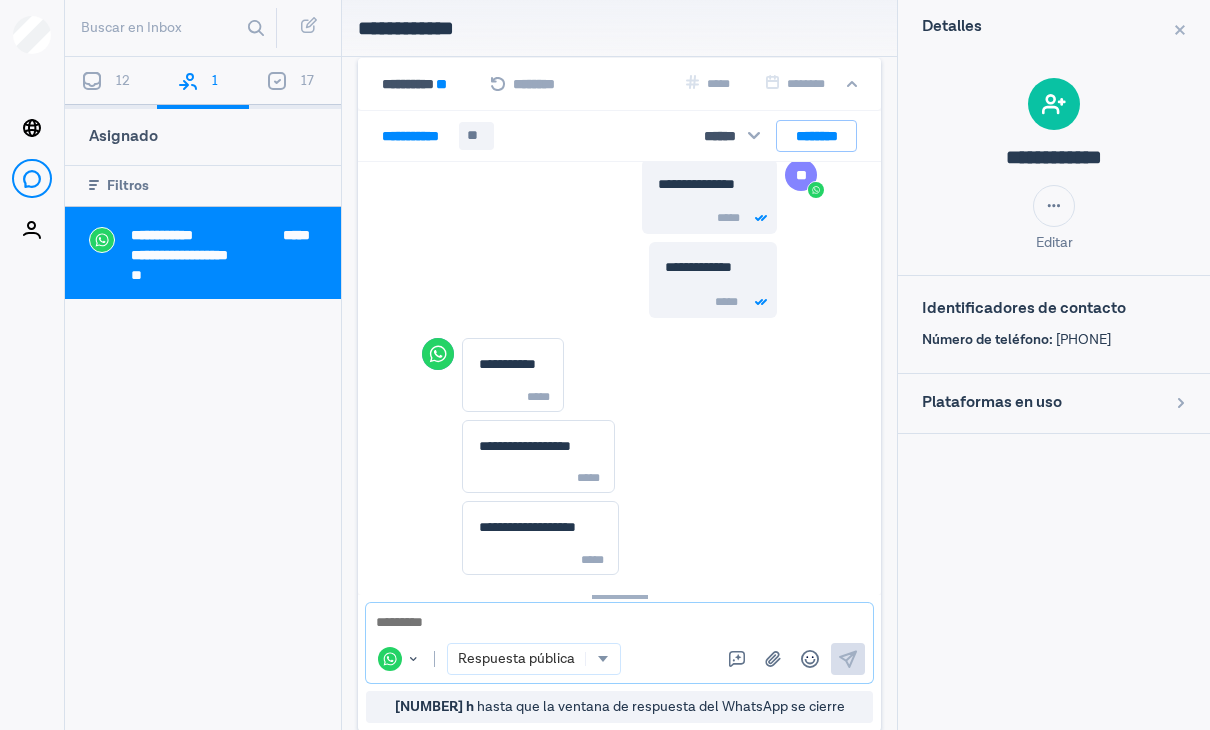 click at bounding box center [619, 623] 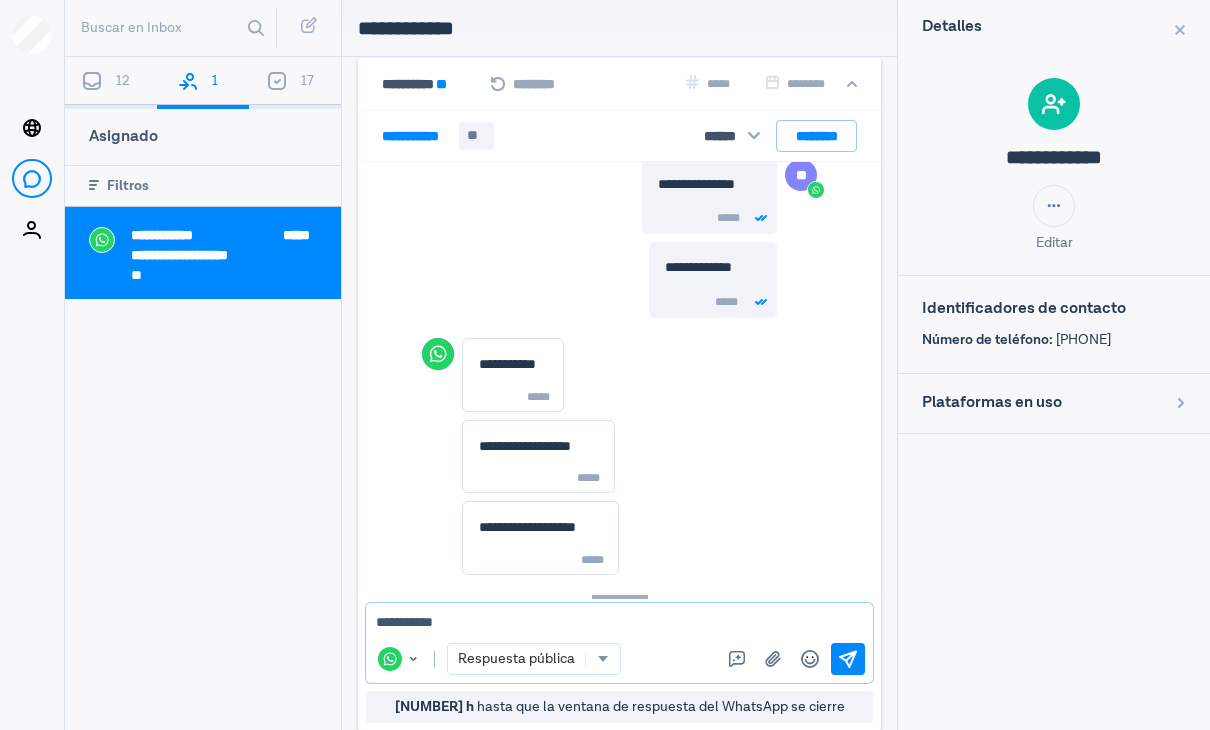 type on "**********" 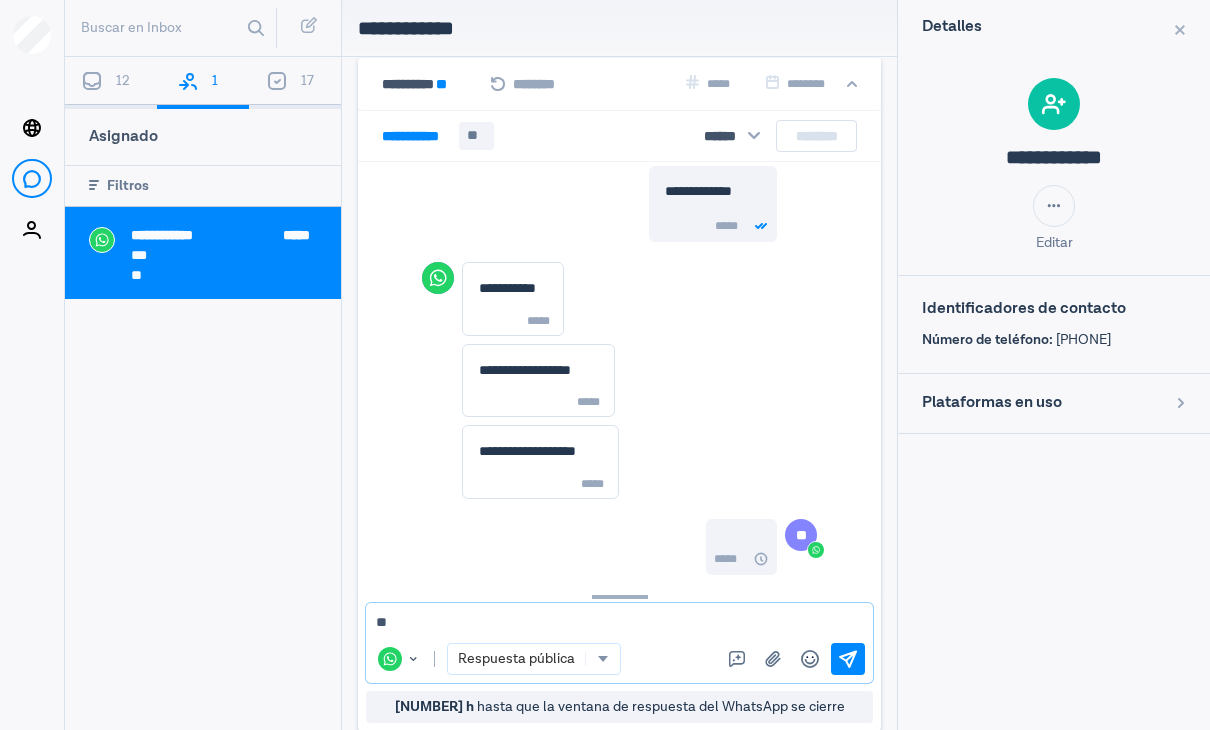 scroll, scrollTop: 3576, scrollLeft: 0, axis: vertical 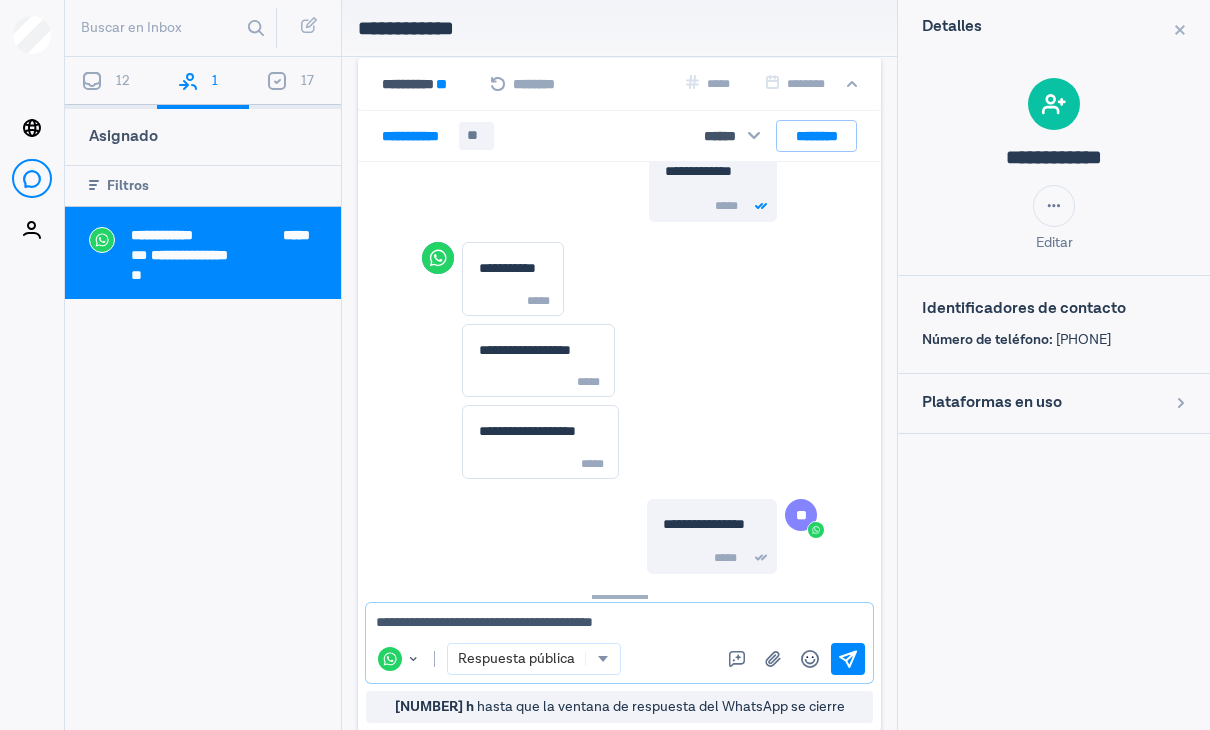 type on "**********" 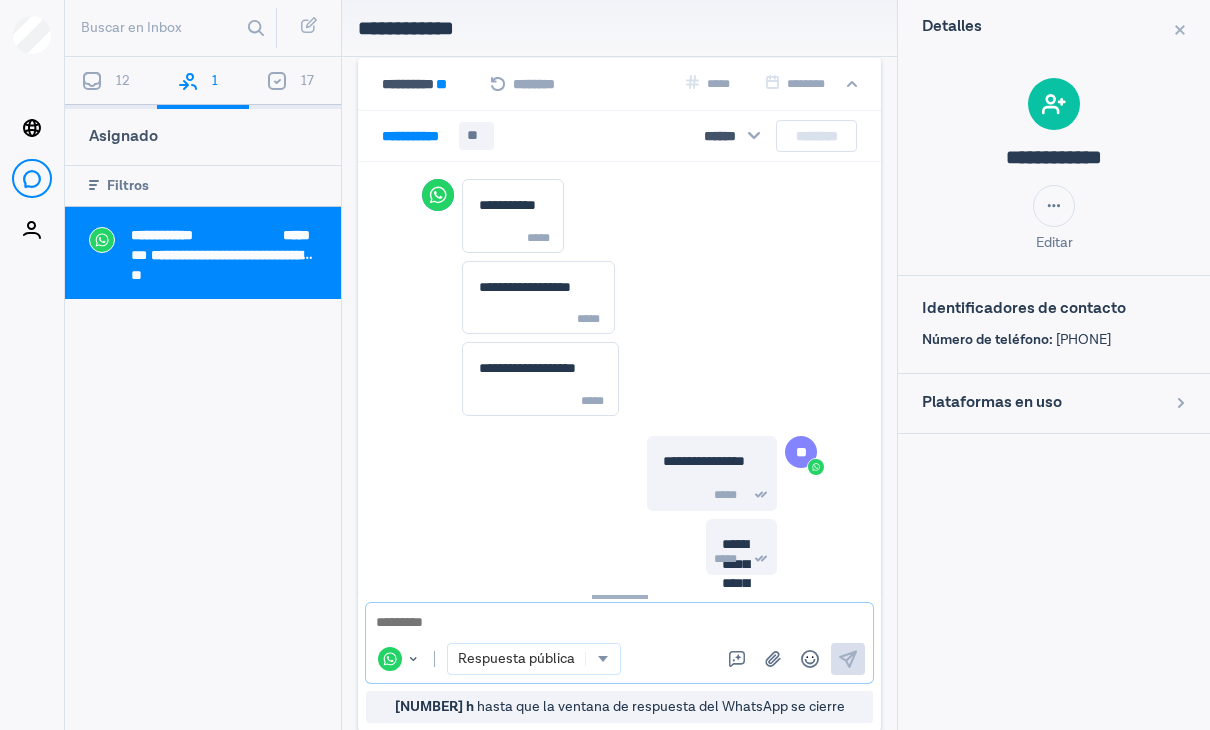 scroll, scrollTop: 3699, scrollLeft: 0, axis: vertical 